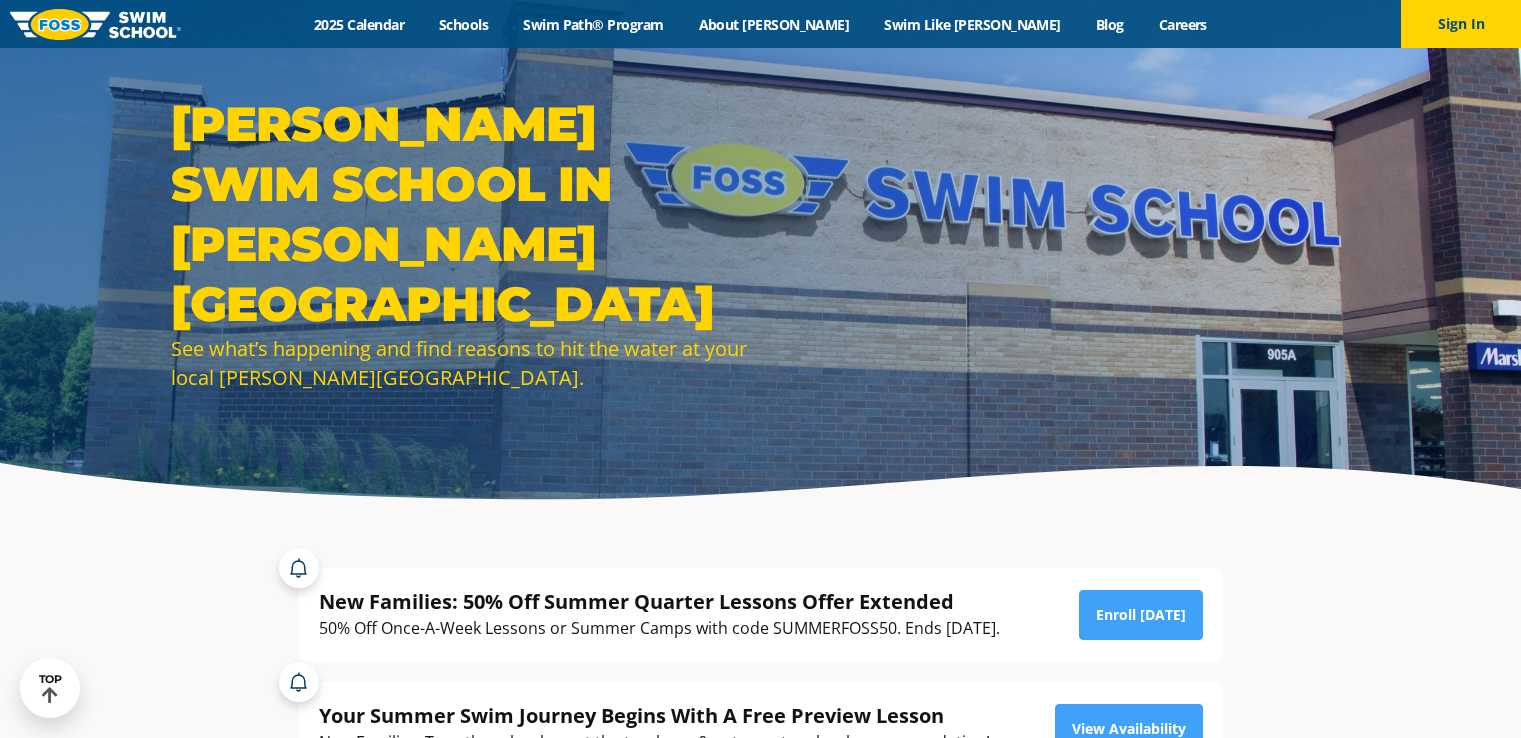 scroll, scrollTop: 279, scrollLeft: 0, axis: vertical 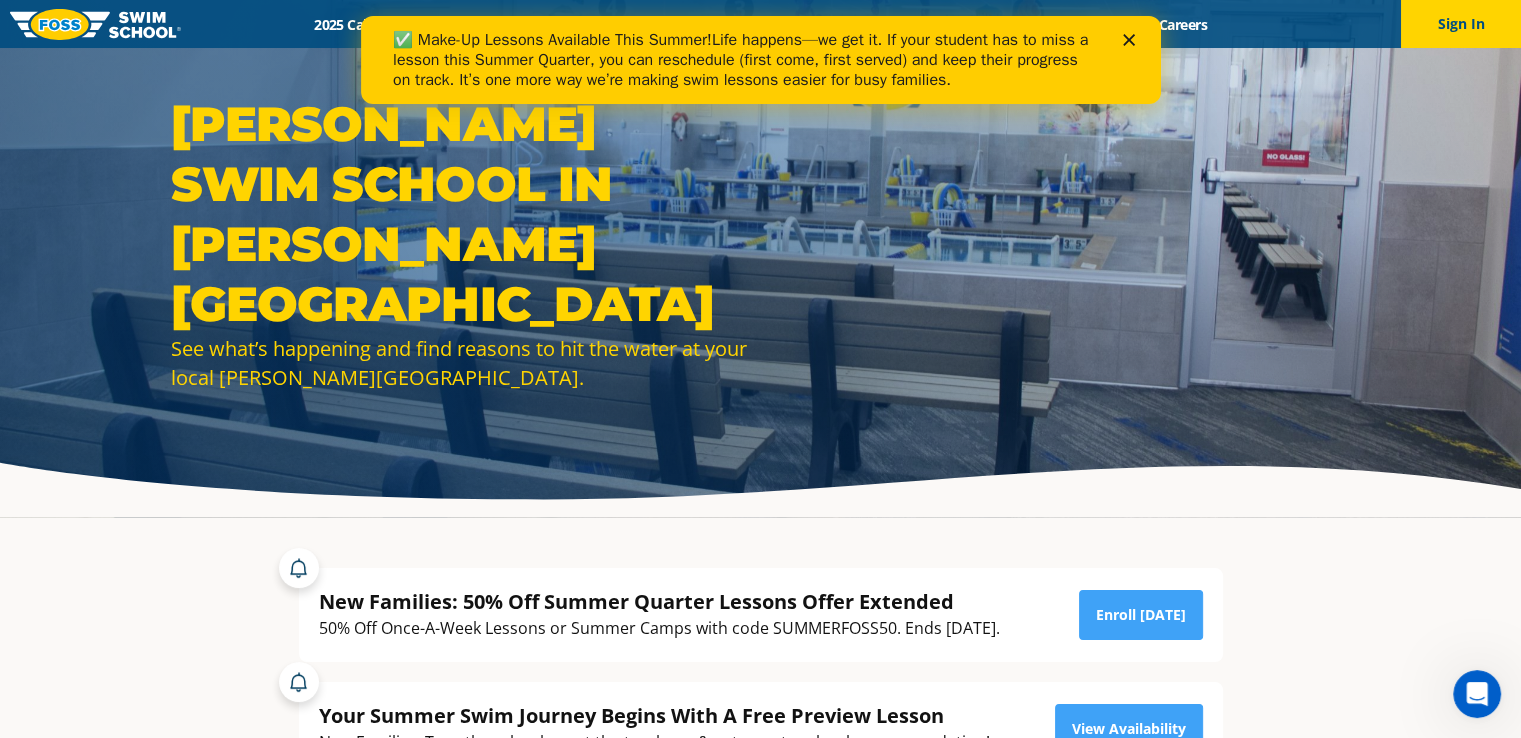 click on "Skip to content
Menu
2025 Calendar
Schools
Swim Path® Program
About [PERSON_NAME]
Swim Like [PERSON_NAME]
Blog
Careers
Sign In
Sign In" at bounding box center (760, 4166) 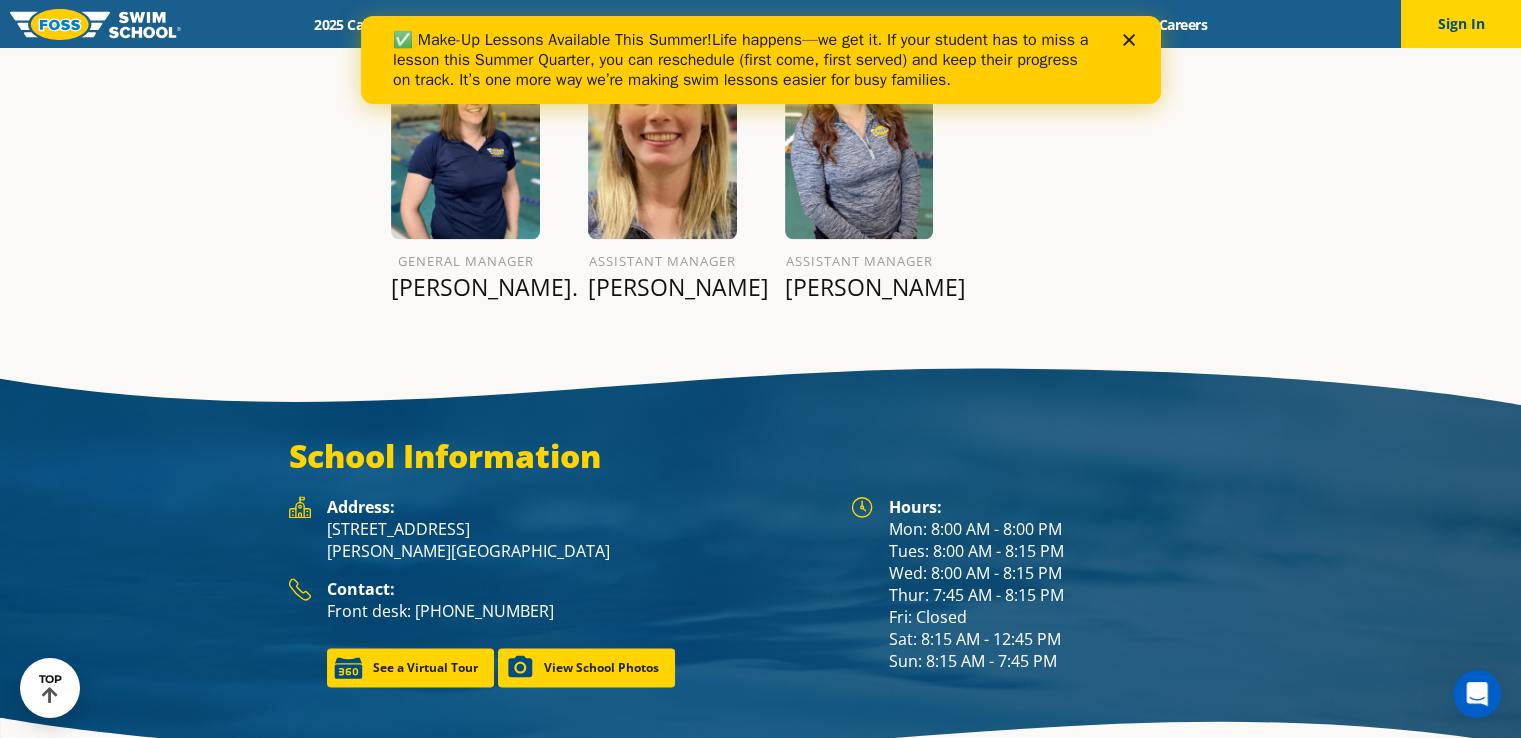 scroll, scrollTop: 1984, scrollLeft: 0, axis: vertical 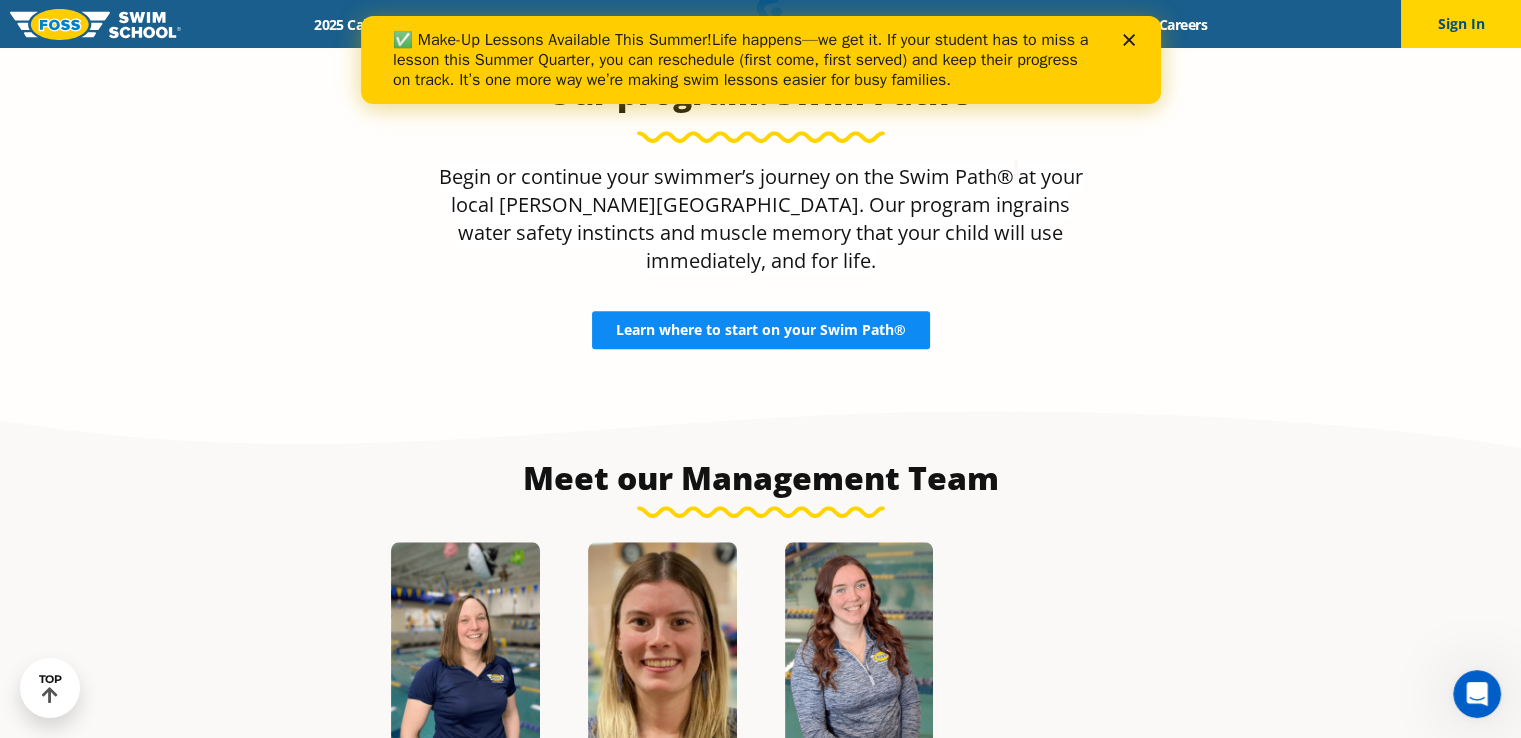 click on "Learn where to start on your Swim Path®" at bounding box center (761, 330) 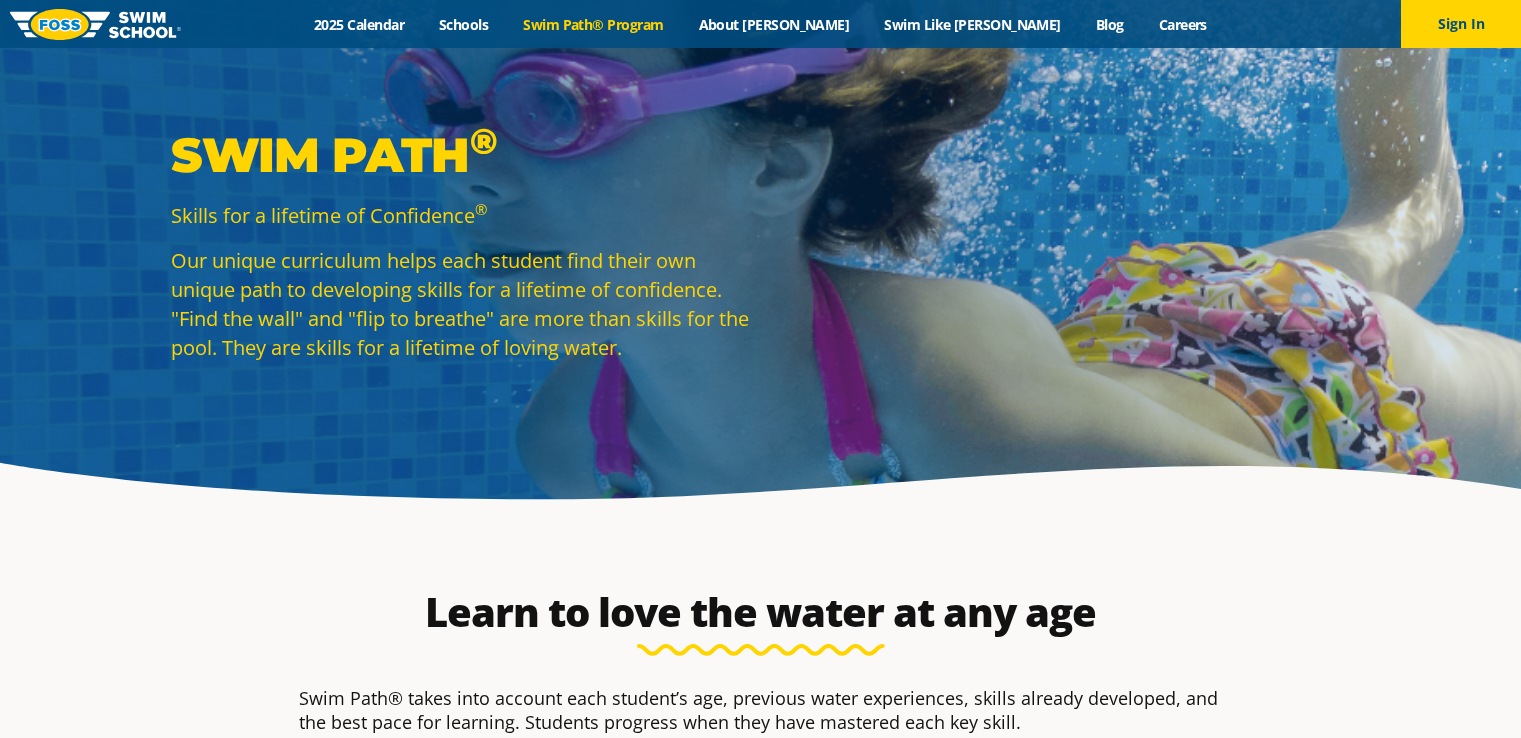 scroll, scrollTop: 0, scrollLeft: 0, axis: both 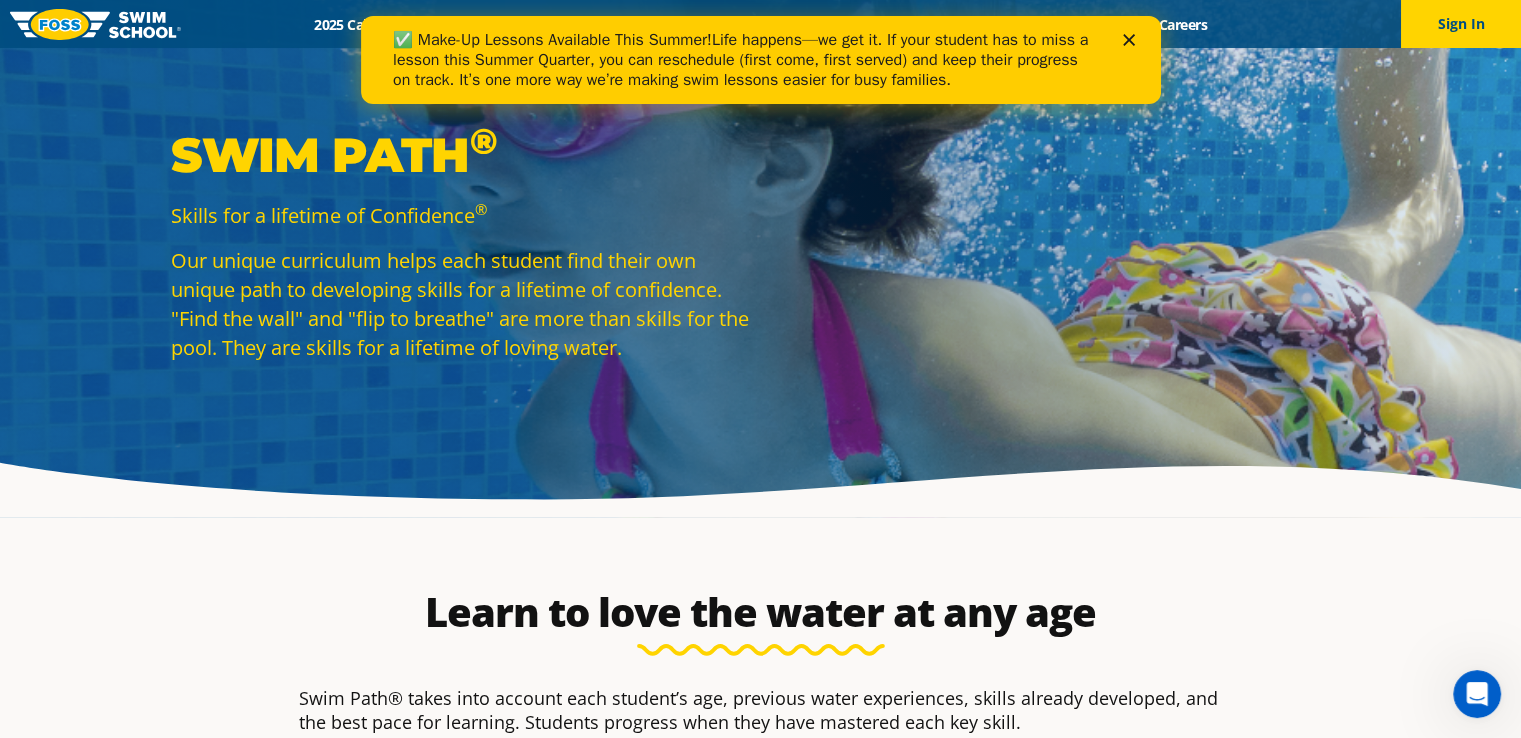 drag, startPoint x: 1529, startPoint y: 84, endPoint x: 1500, endPoint y: 63, distance: 35.805027 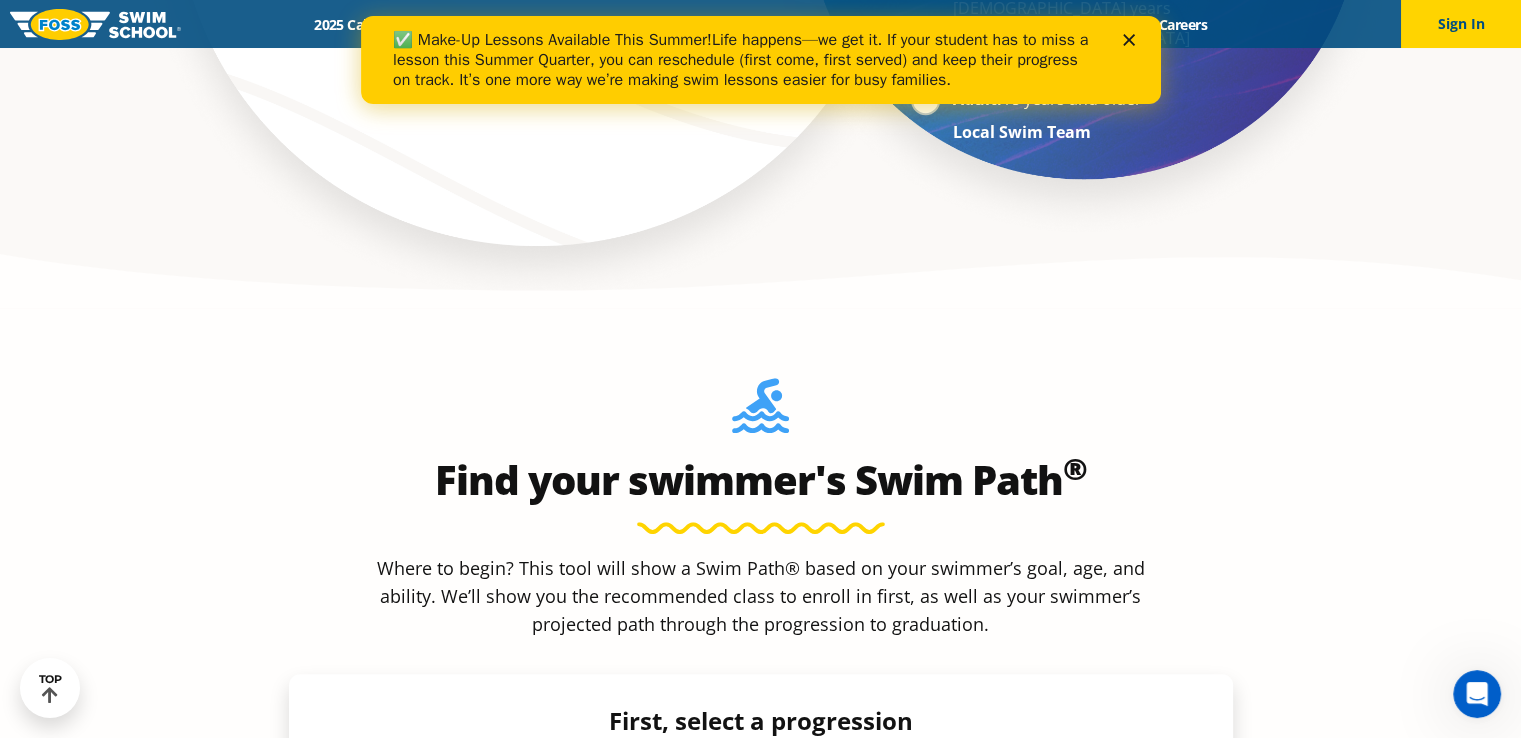 scroll, scrollTop: 1540, scrollLeft: 0, axis: vertical 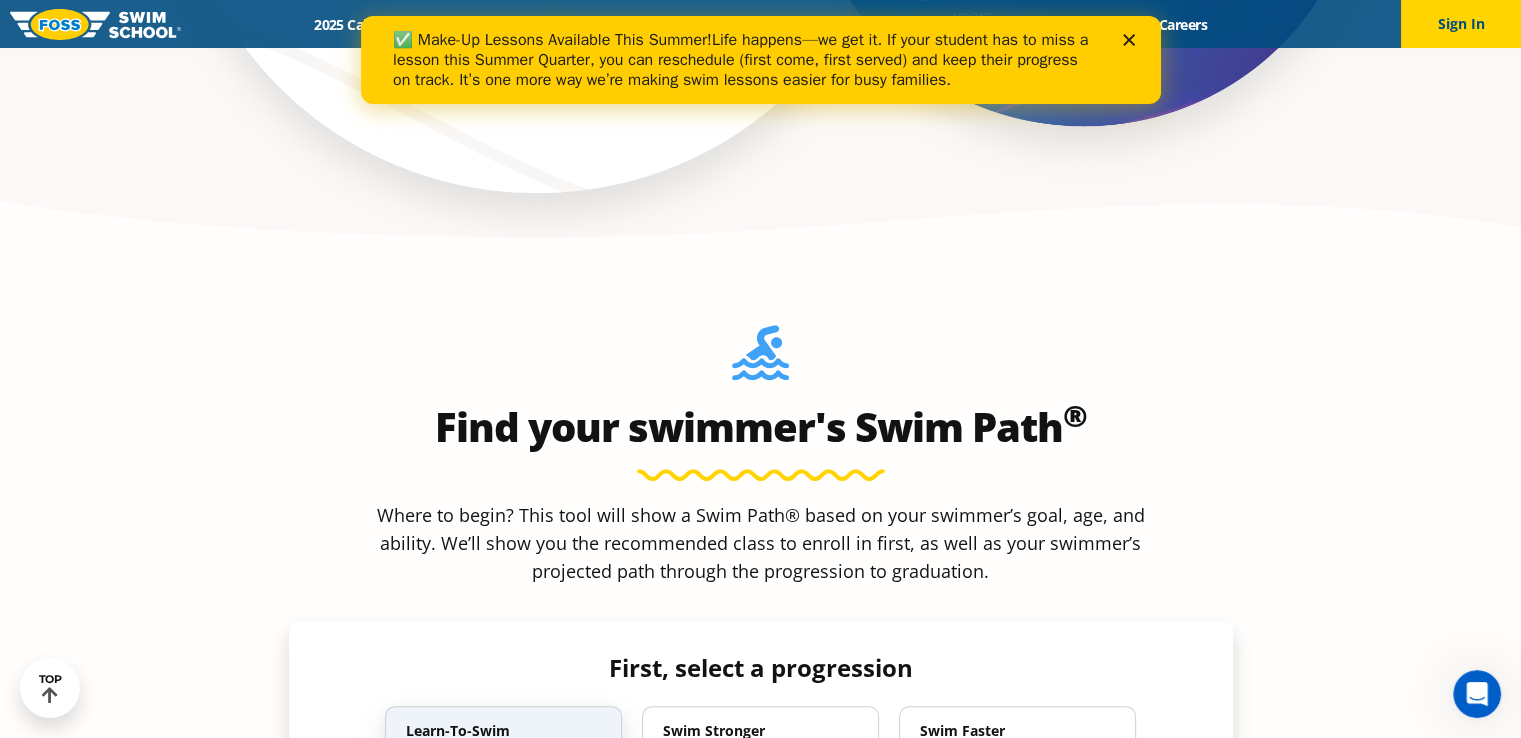 click on "Swimming Basics 6 Months to Adult" at bounding box center [493, 764] 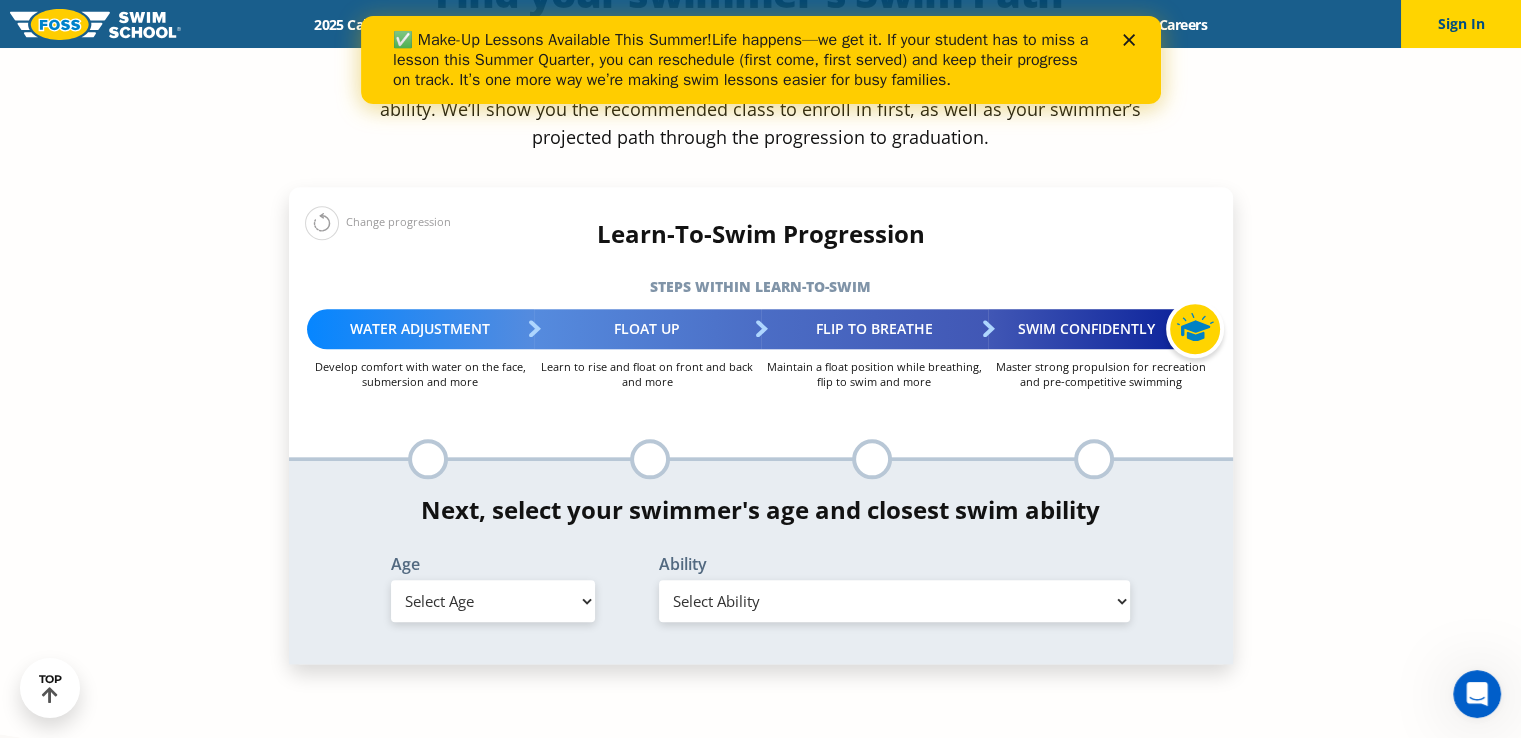 scroll, scrollTop: 1989, scrollLeft: 0, axis: vertical 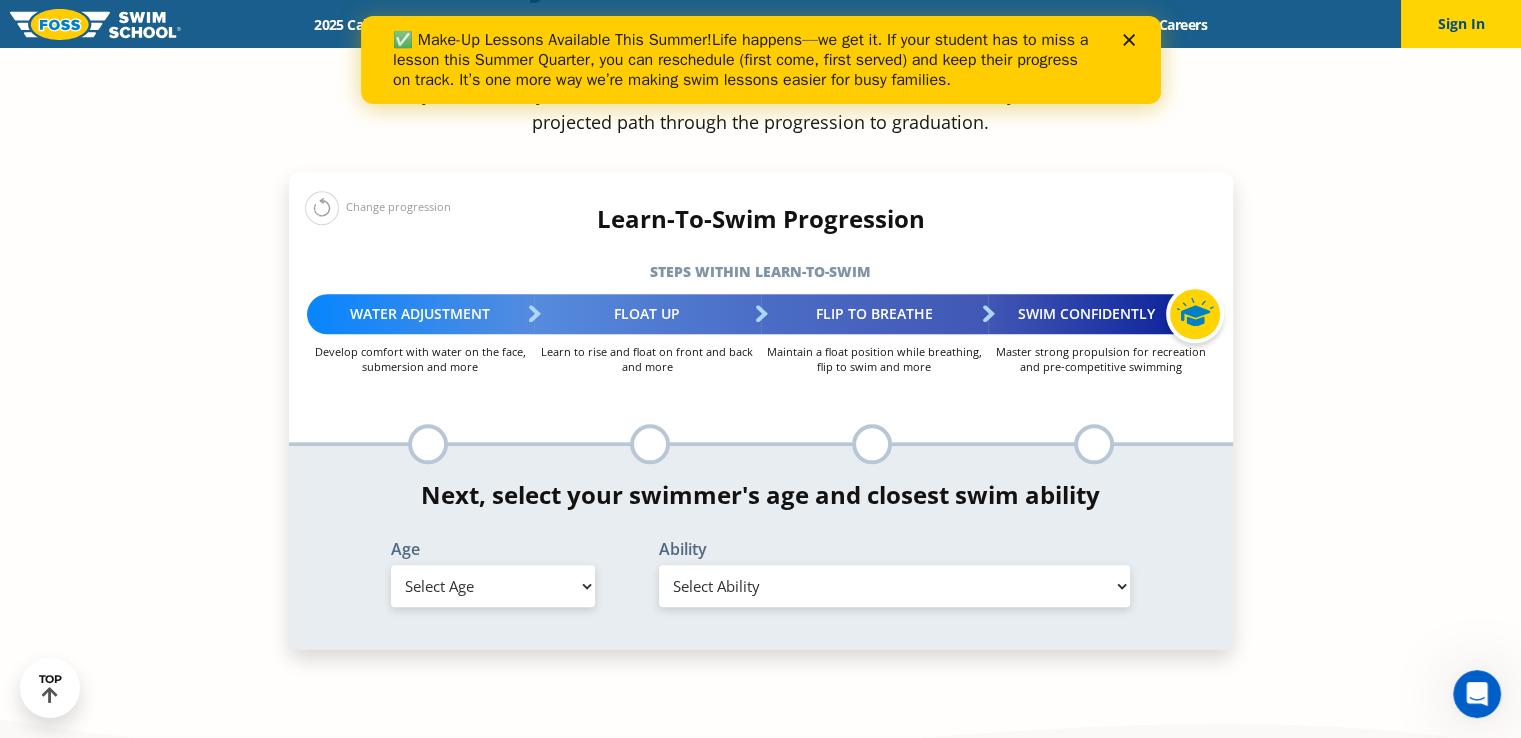 click on "Select Age 6 months - 1 year 1 year 2 years 3 years 4 years 5 years 6 years 7 years 8 years 9 years 10 years  11 years  12 years  13 years  14 years  15 years  16 years  17 years  Adult (18 years +)" at bounding box center [493, 586] 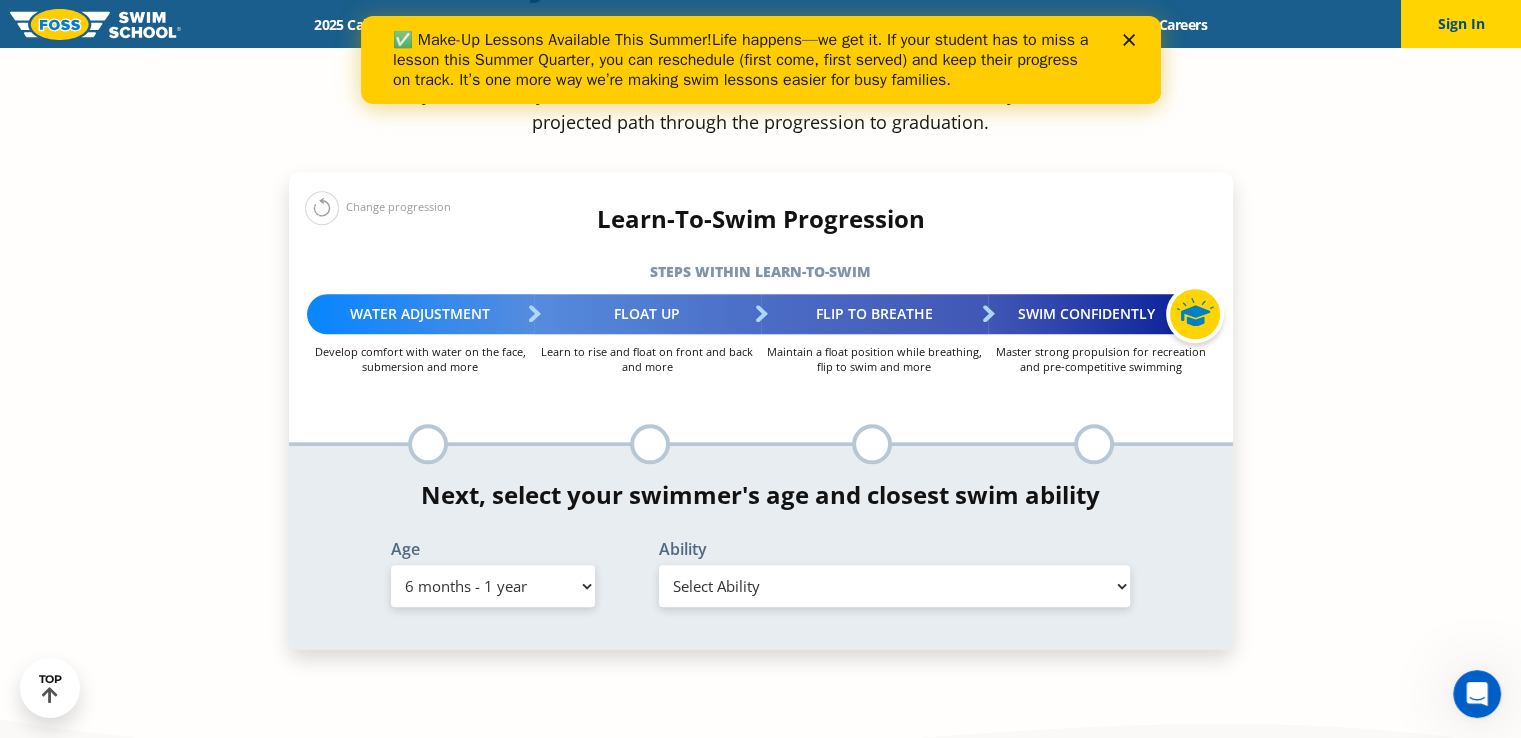 click on "Select Age 6 months - 1 year 1 year 2 years 3 years 4 years 5 years 6 years 7 years 8 years 9 years 10 years  11 years  12 years  13 years  14 years  15 years  16 years  17 years  Adult (18 years +)" at bounding box center [493, 586] 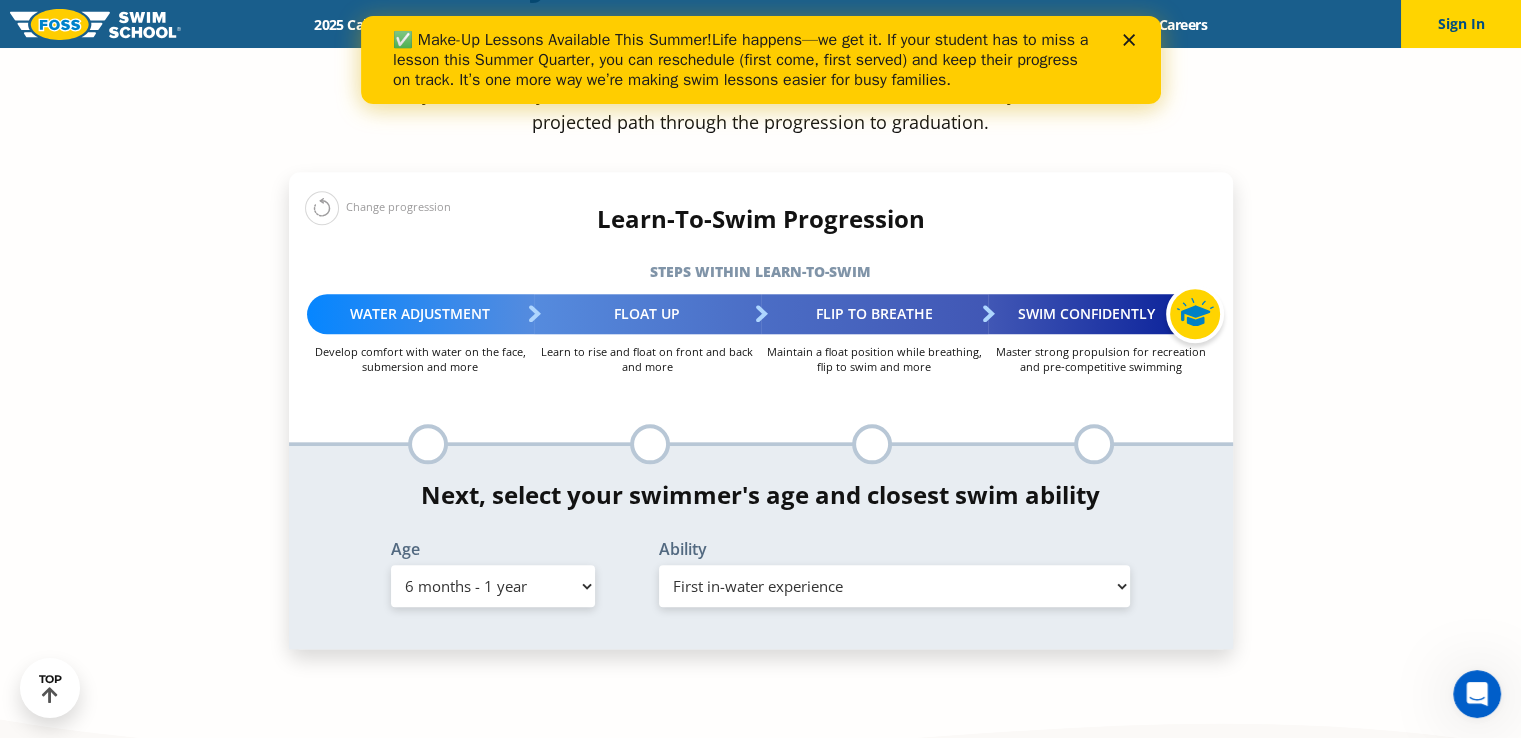 click on "Select Ability First in-water experience Comfortable with water poured over their head, but not eyes or ears Comfortable with water poured over face, eyes, and ears, and with ears in water while on back I would be comfortable if my child fell in the water and confident they could get back to the edge if an adult was nearby to assist" at bounding box center (895, 586) 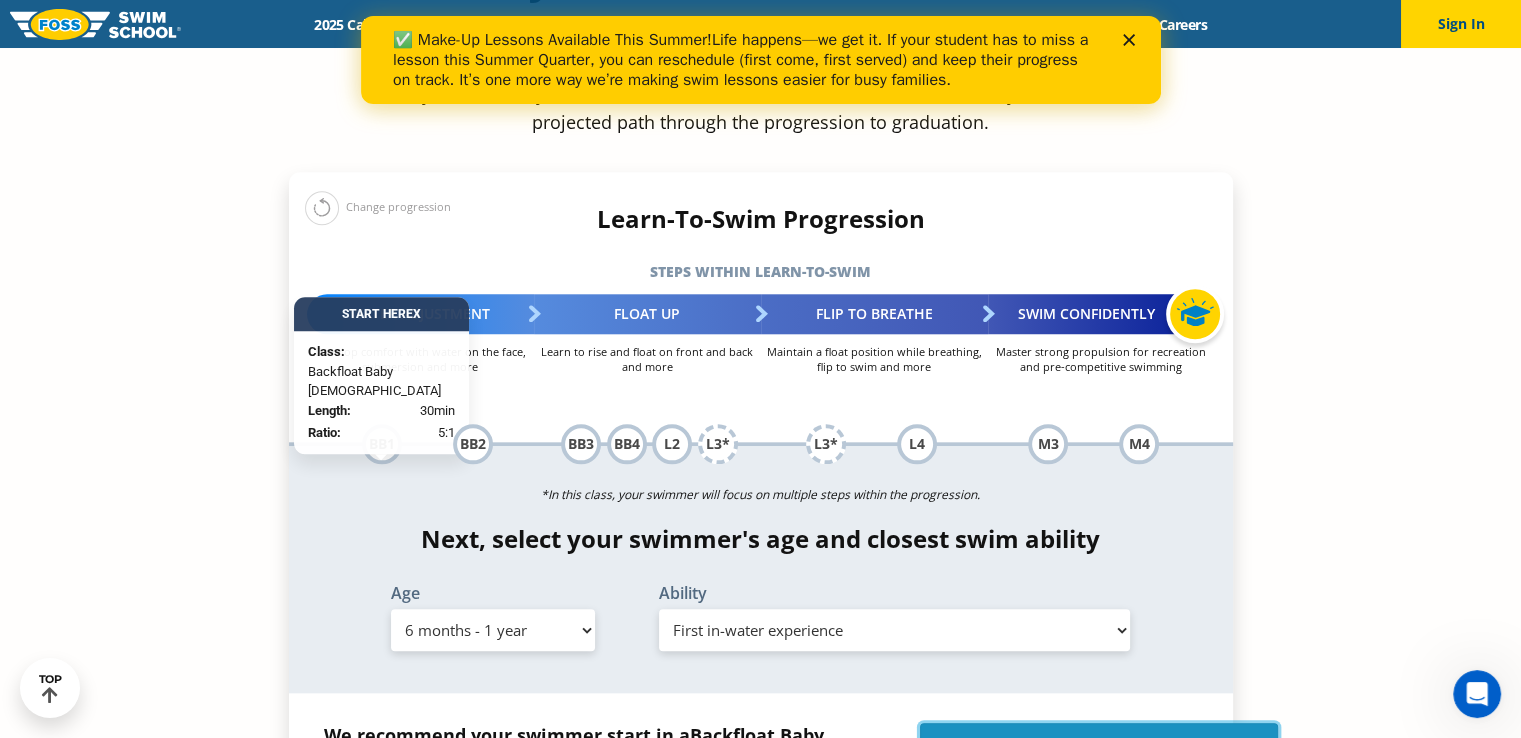 click on "Enroll in  Backfloat Baby 1" at bounding box center (1099, 748) 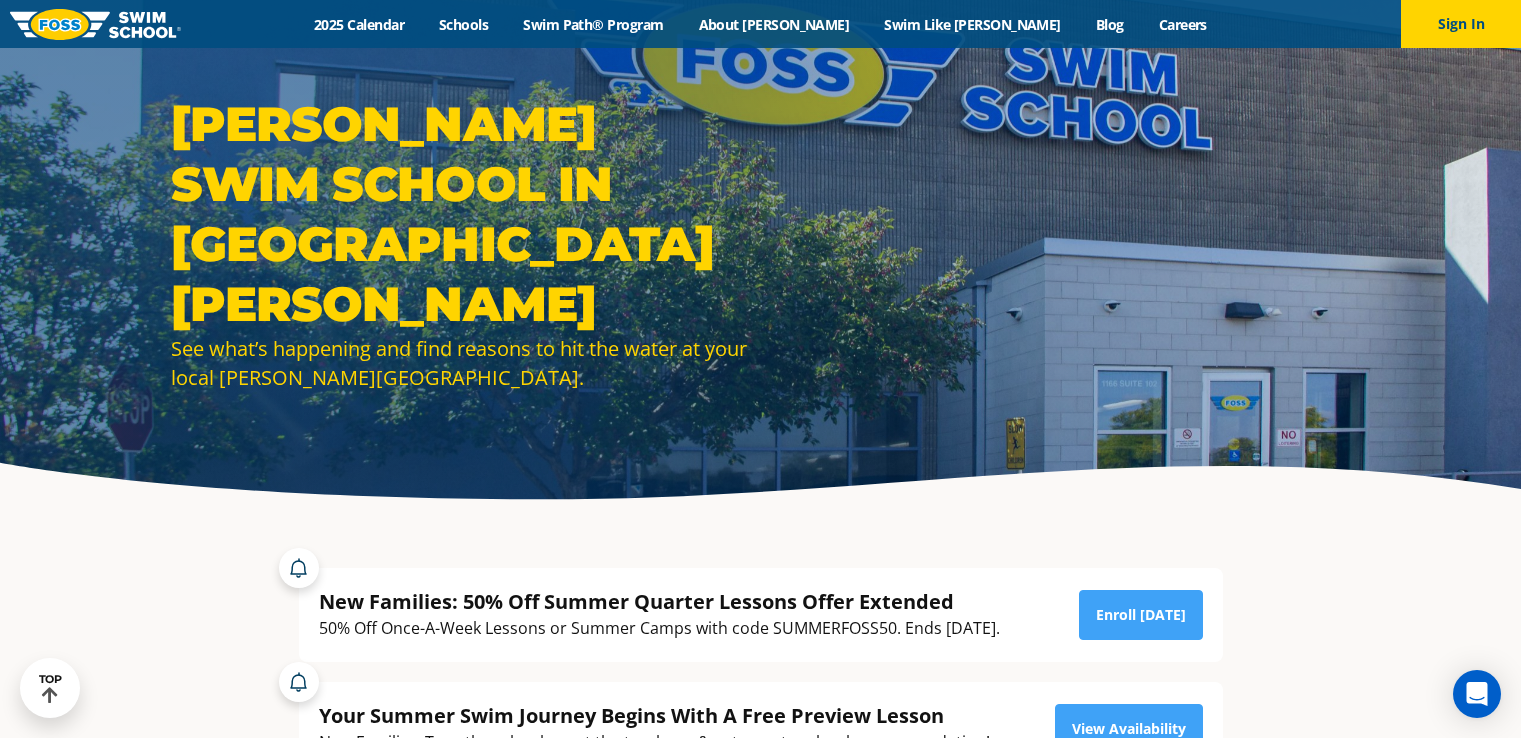 scroll, scrollTop: 328, scrollLeft: 0, axis: vertical 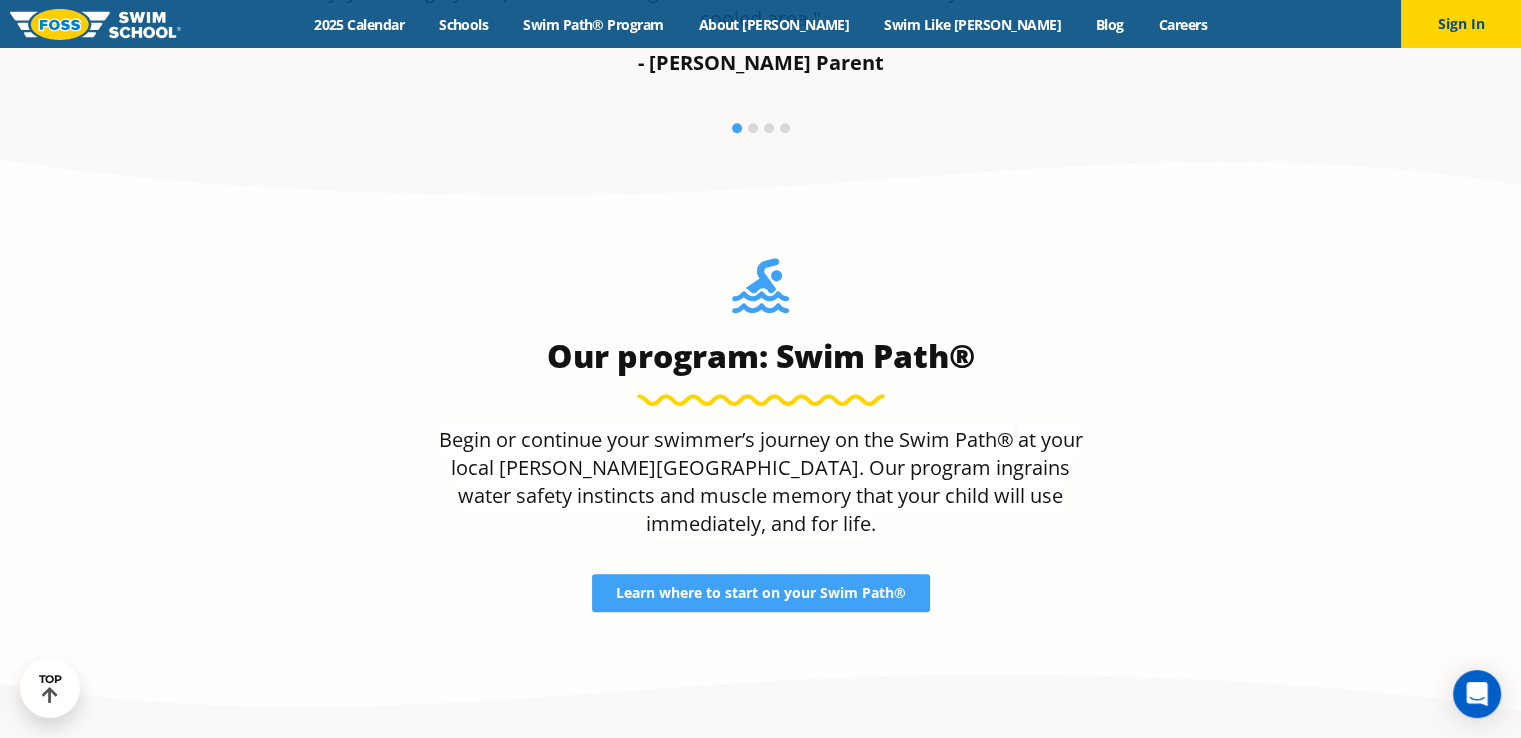 drag, startPoint x: 1526, startPoint y: 101, endPoint x: 1462, endPoint y: 262, distance: 173.25415 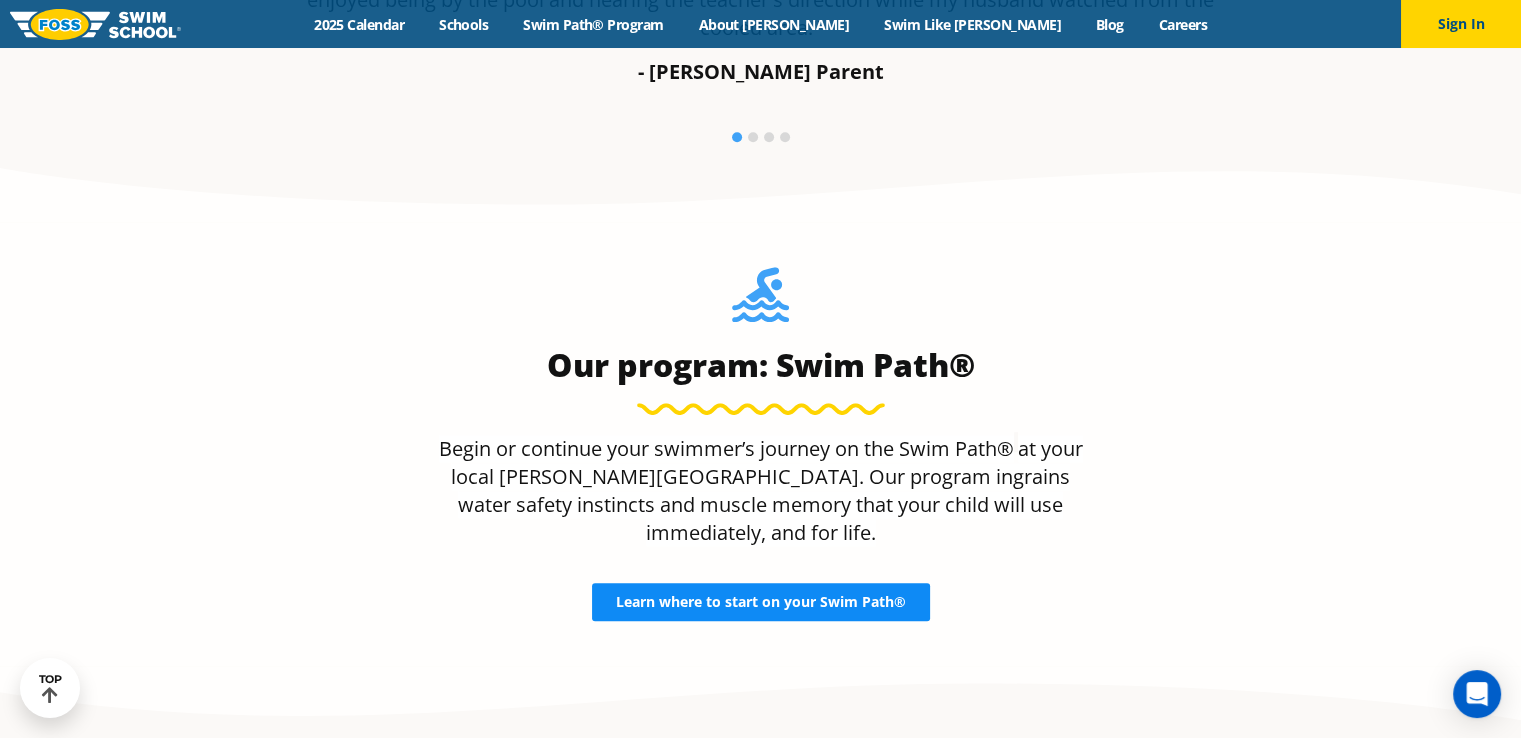 click on "Learn where to start on your Swim Path®" at bounding box center [761, 602] 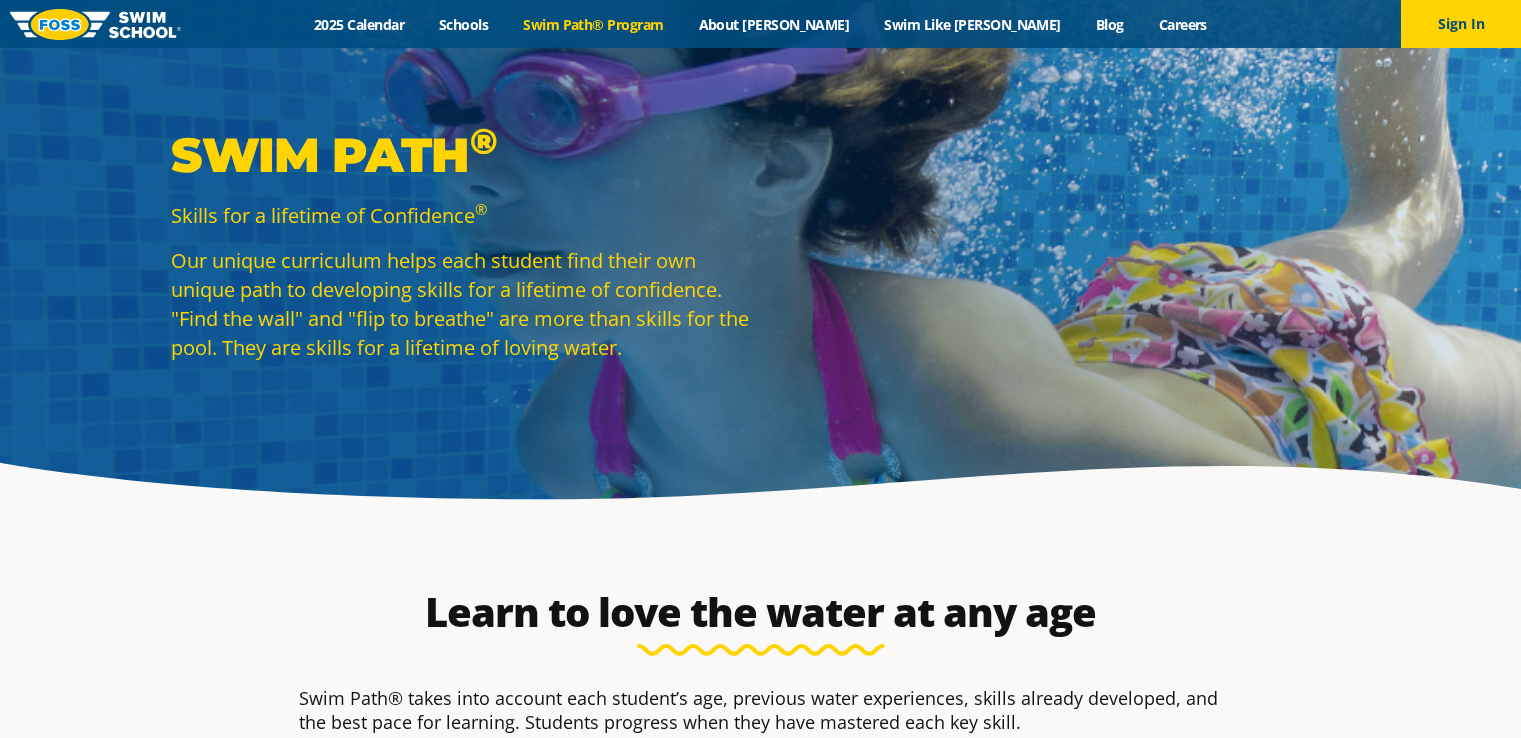 scroll, scrollTop: 0, scrollLeft: 0, axis: both 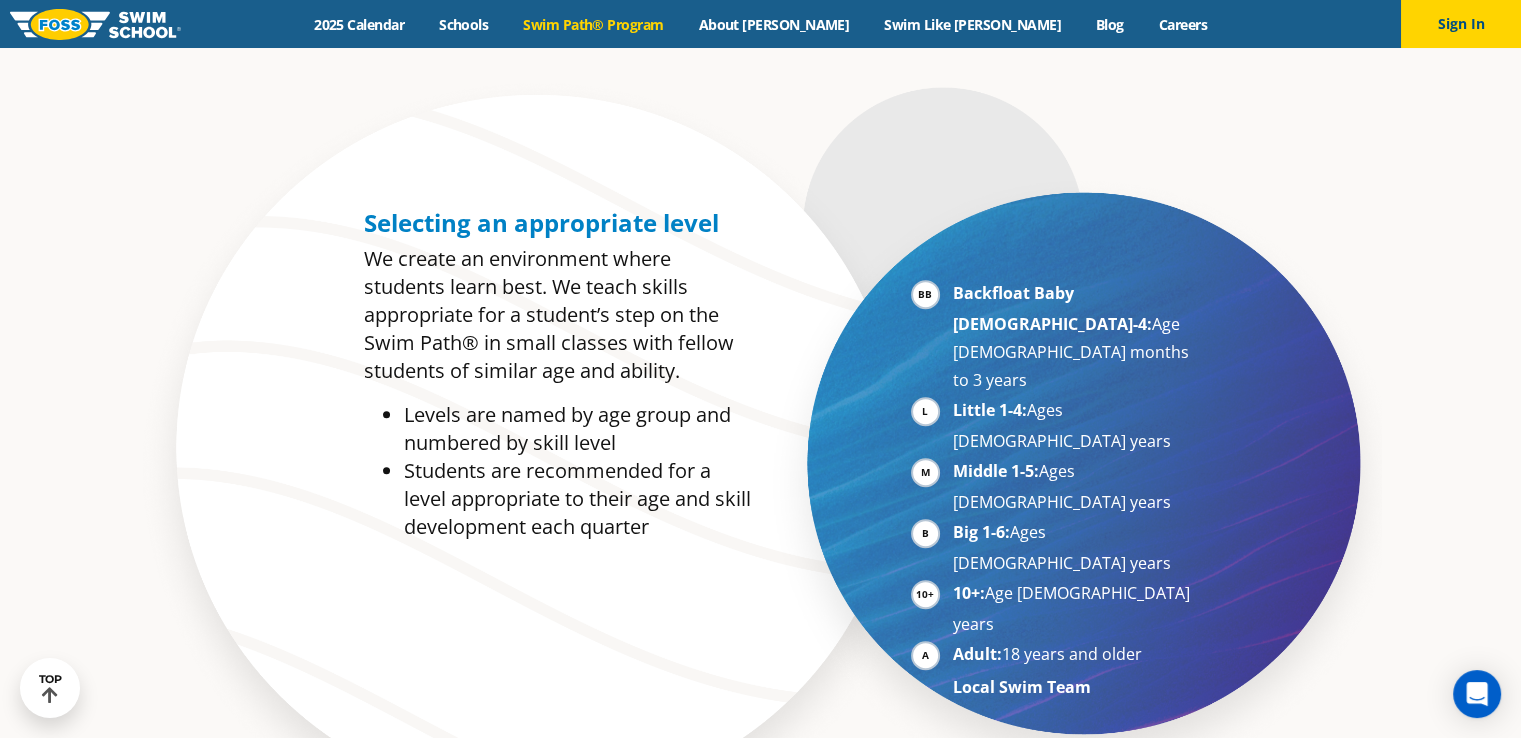 drag, startPoint x: 1528, startPoint y: 85, endPoint x: 1521, endPoint y: 183, distance: 98.24968 